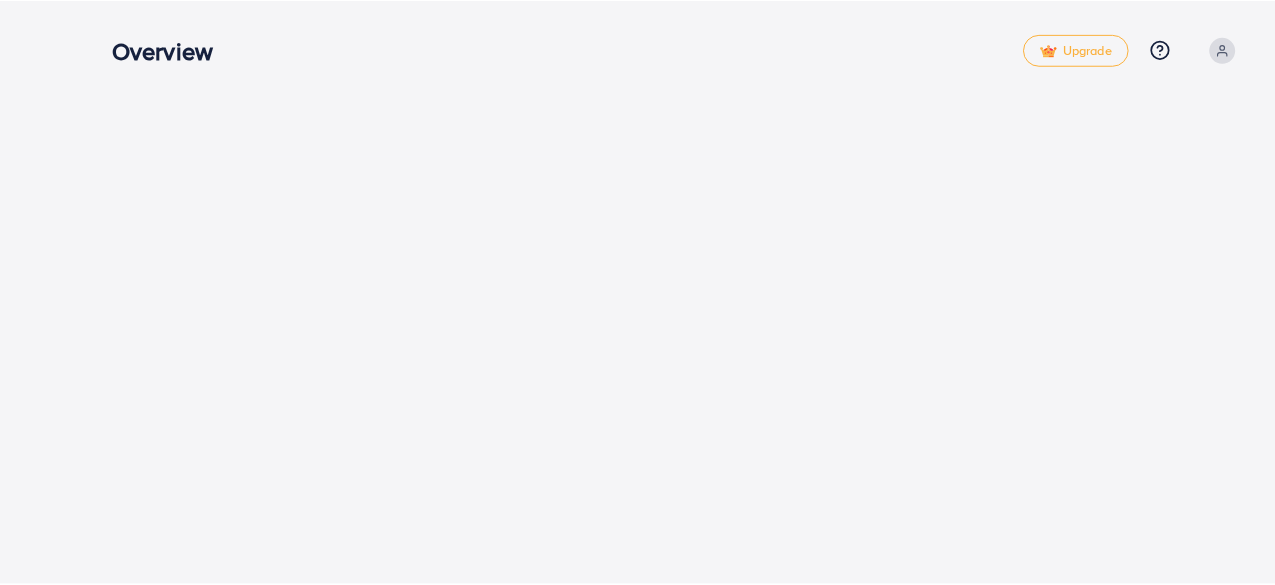 scroll, scrollTop: 0, scrollLeft: 0, axis: both 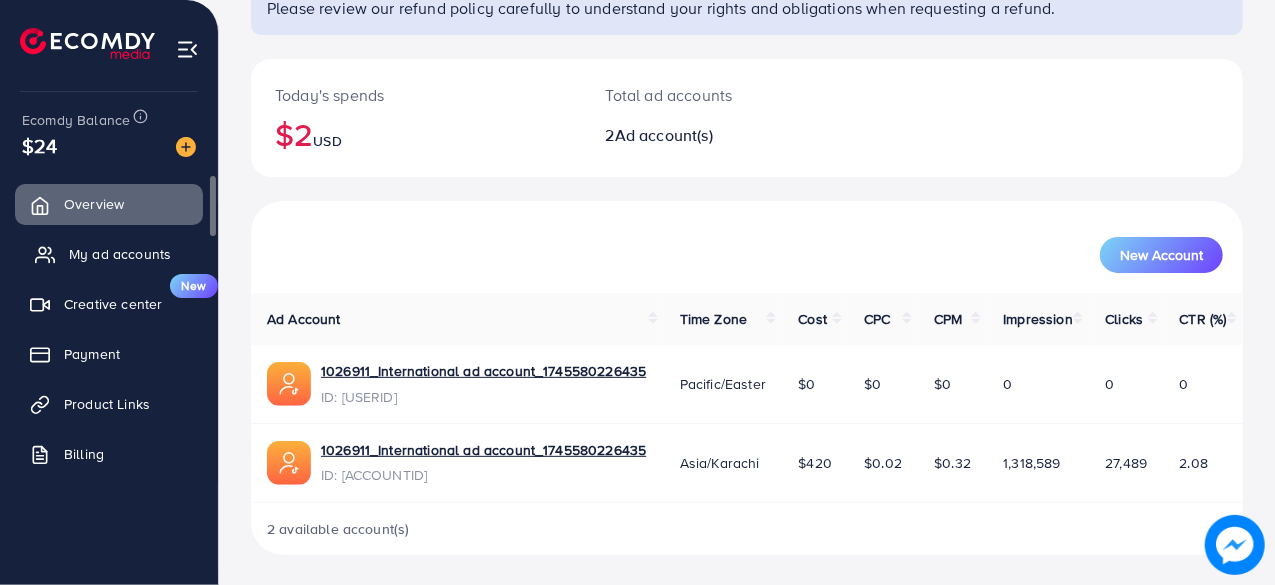 click on "My ad accounts" at bounding box center [120, 254] 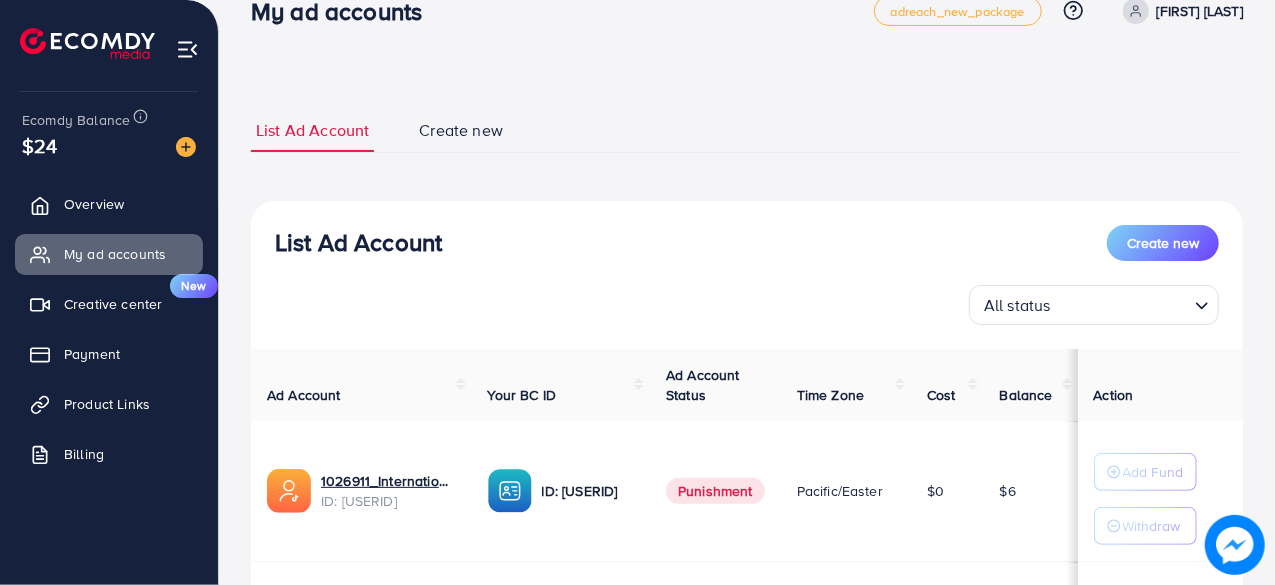 scroll, scrollTop: 38, scrollLeft: 0, axis: vertical 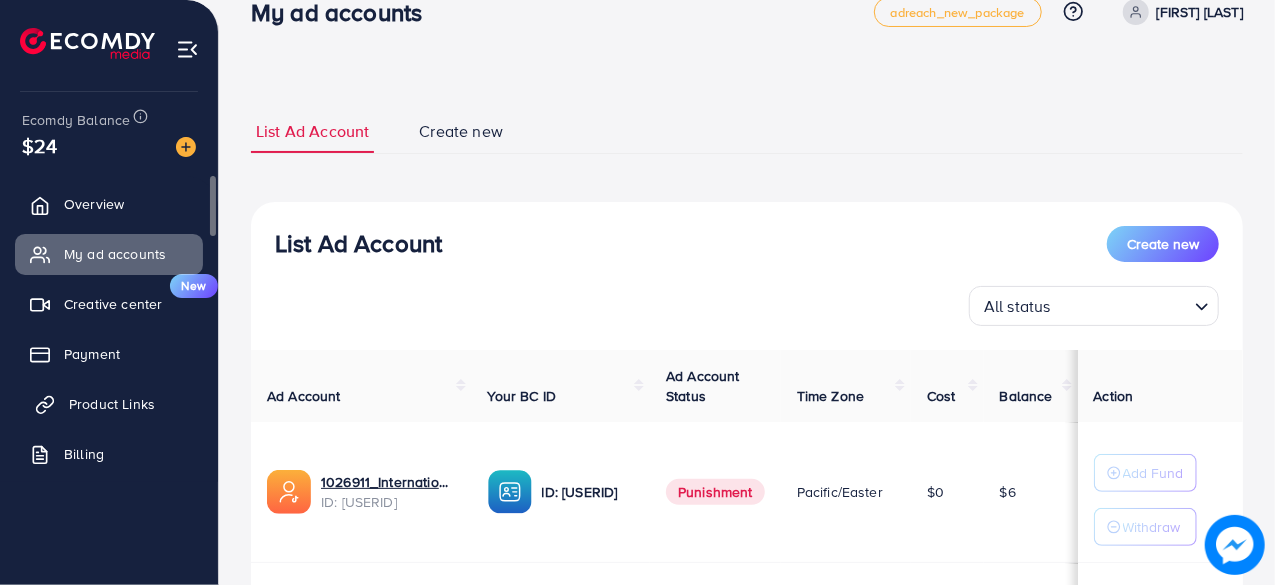 click on "Product Links" at bounding box center (112, 404) 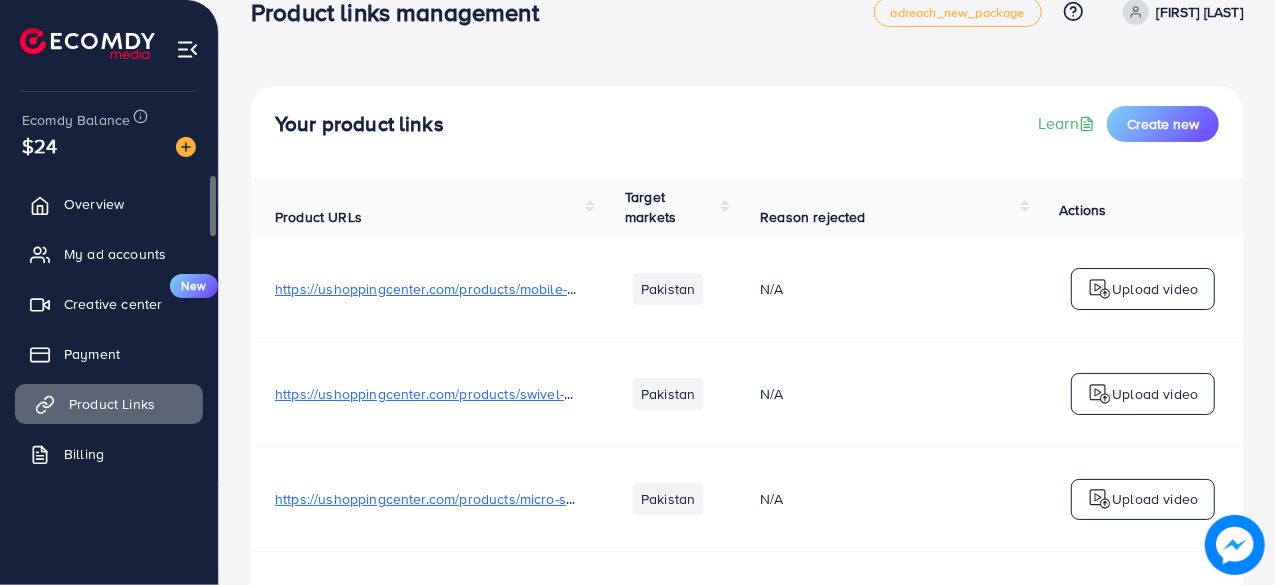scroll, scrollTop: 0, scrollLeft: 0, axis: both 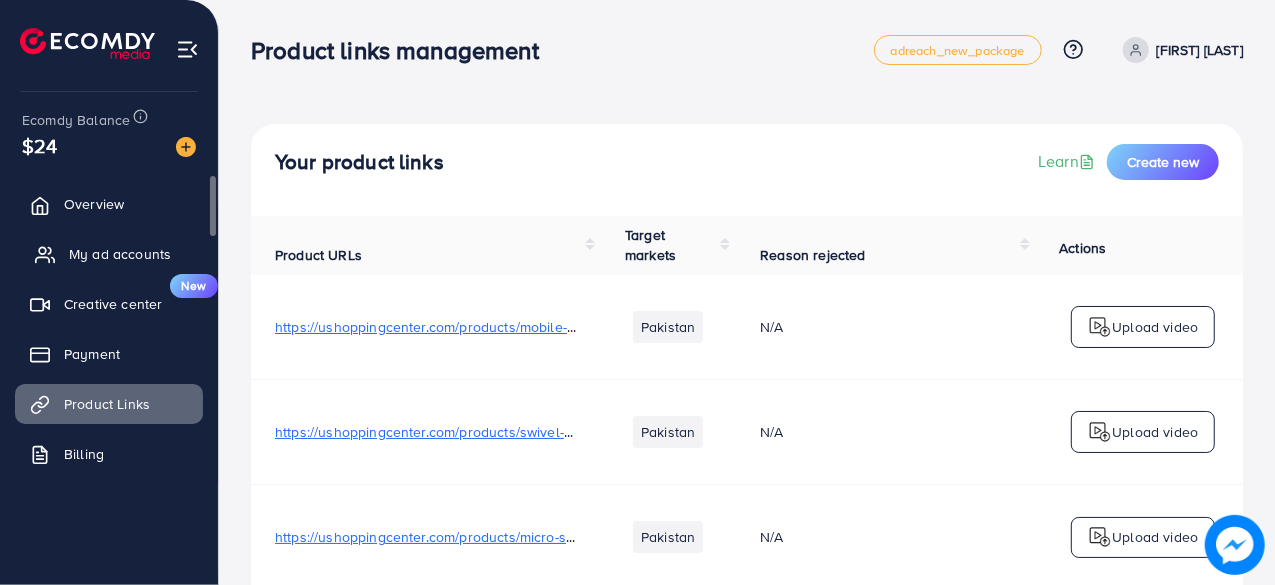click on "My ad accounts" at bounding box center [120, 254] 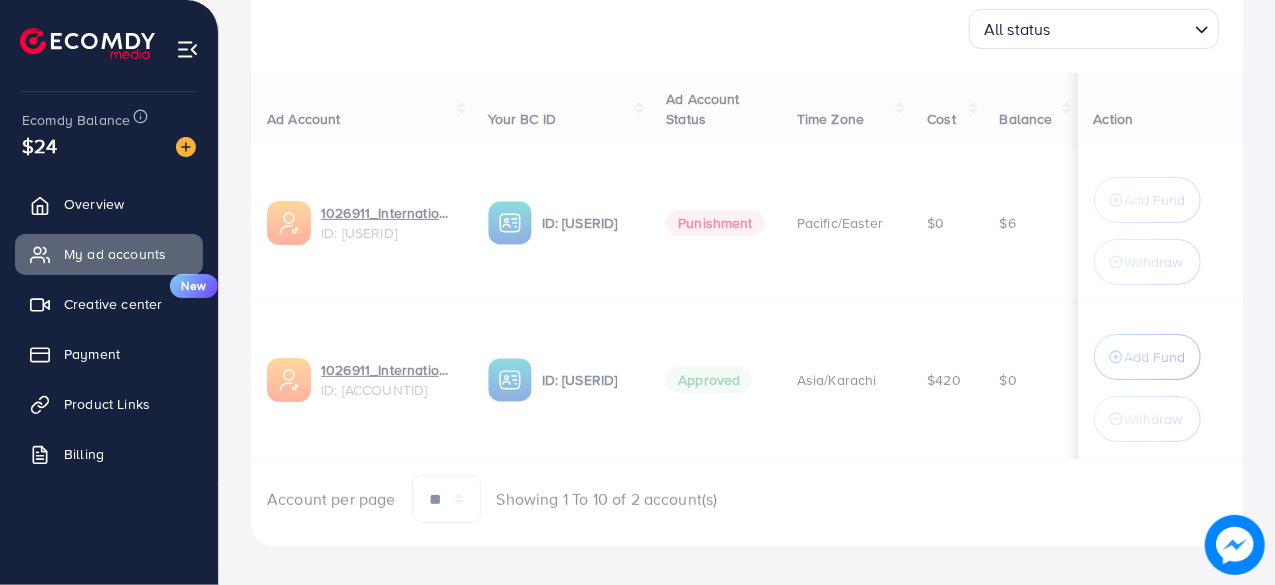 scroll, scrollTop: 329, scrollLeft: 0, axis: vertical 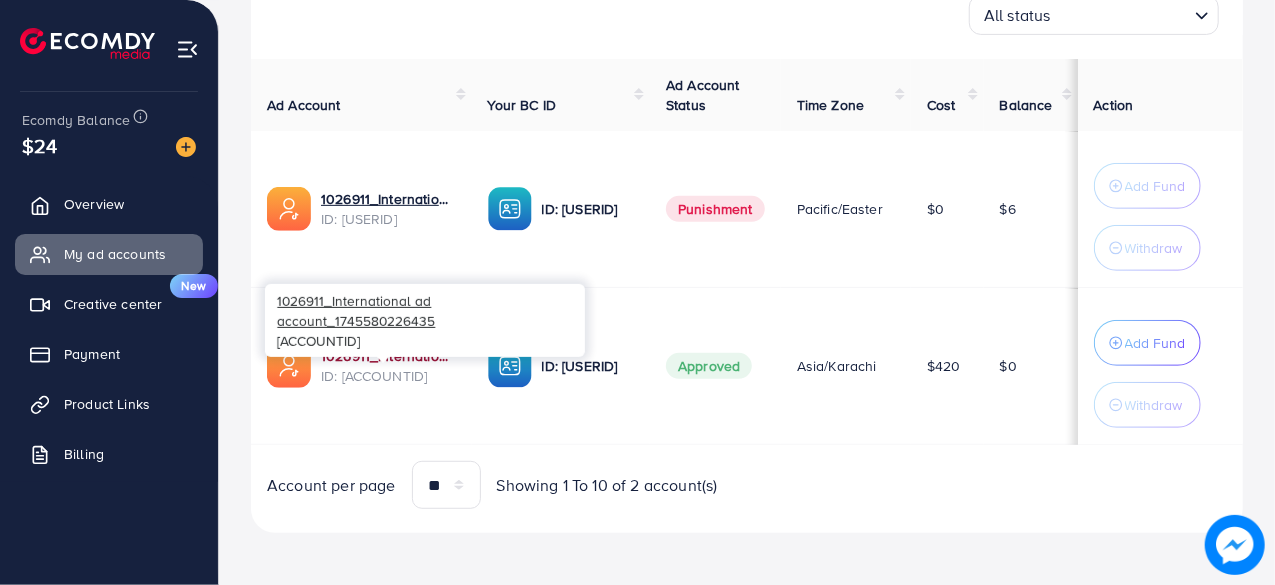 click on "1026911_International ad account_1745580226435" at bounding box center [388, 356] 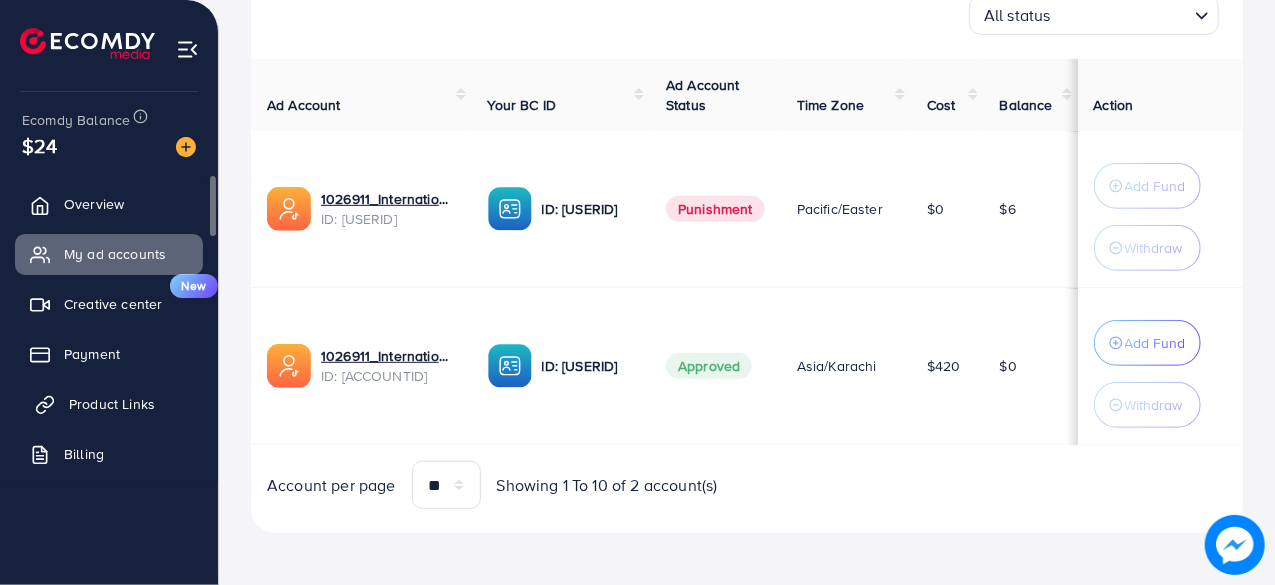 click on "Product Links" at bounding box center (112, 404) 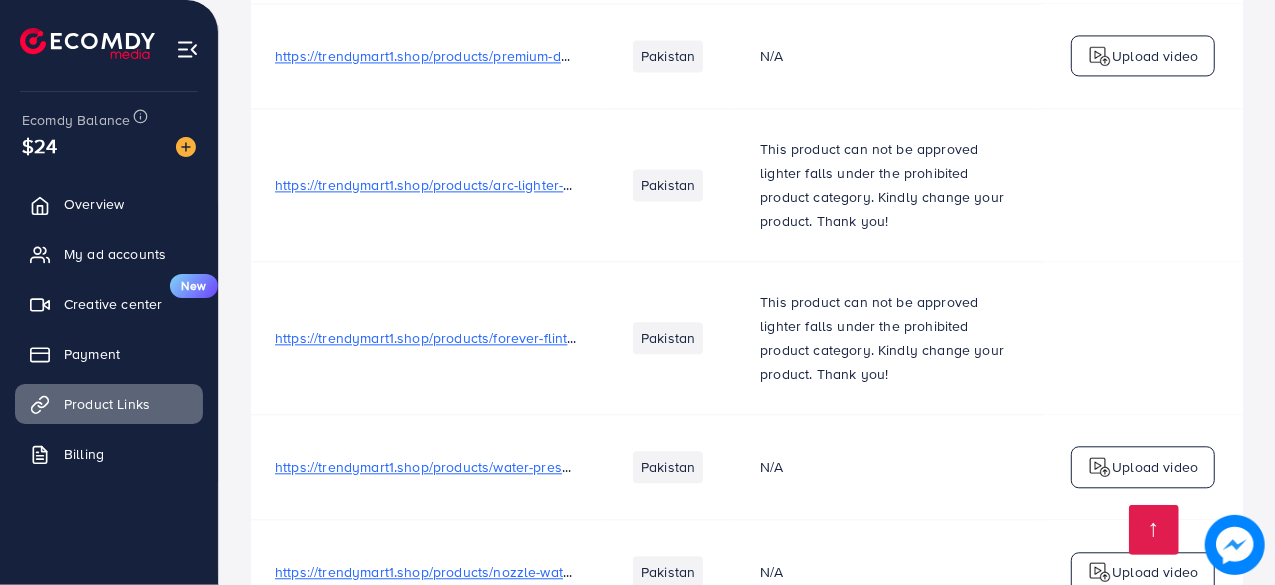 scroll, scrollTop: 17732, scrollLeft: 0, axis: vertical 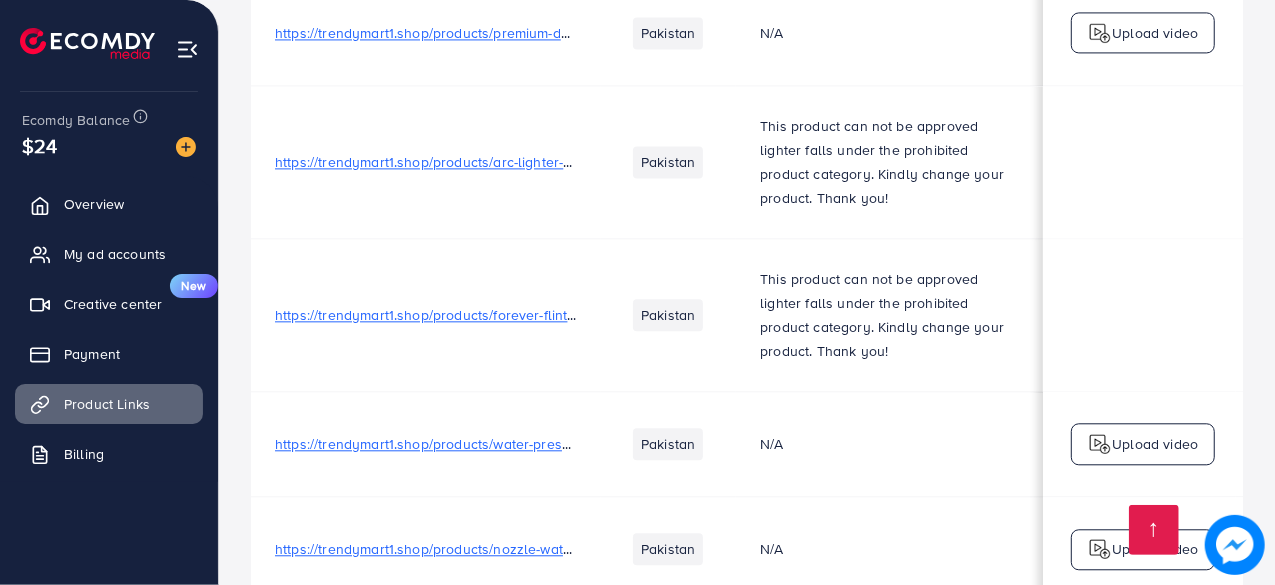 click on "https://ubaidify.shop/products/portable-keychain-charger-with-type-c-fast-charging-bank" at bounding box center [556, 669] 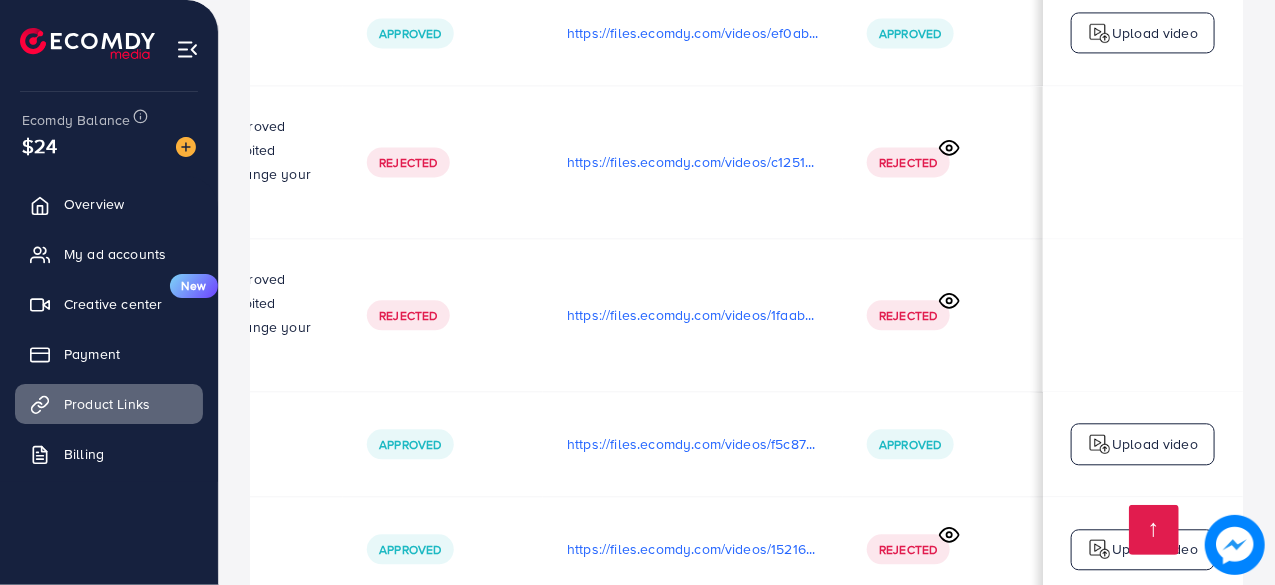 click on "https://files.ecomdy.com/videos/4e6697ea-4b01-43bd-9818-6c81619071ae-1754064219667.mp4" at bounding box center [693, 646] 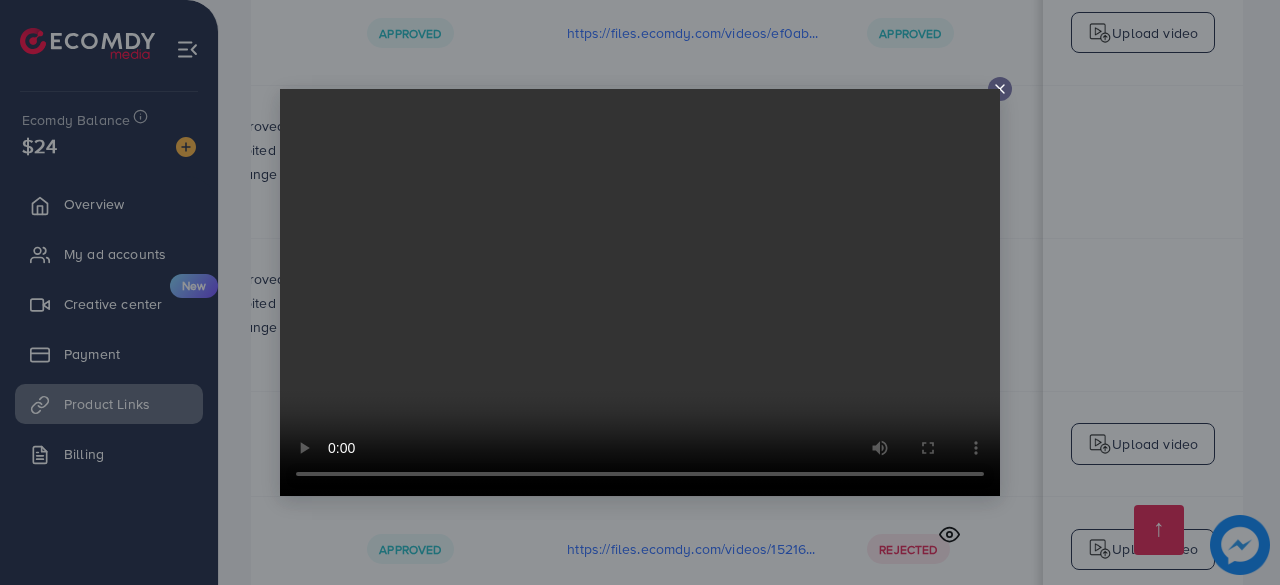 click 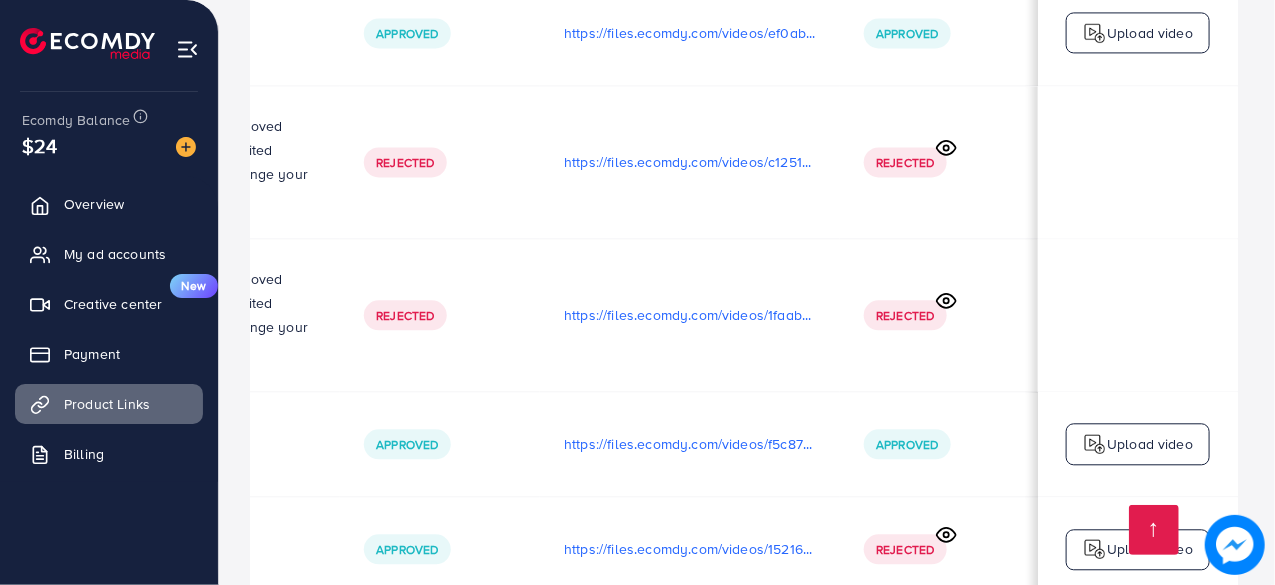 scroll, scrollTop: 0, scrollLeft: 692, axis: horizontal 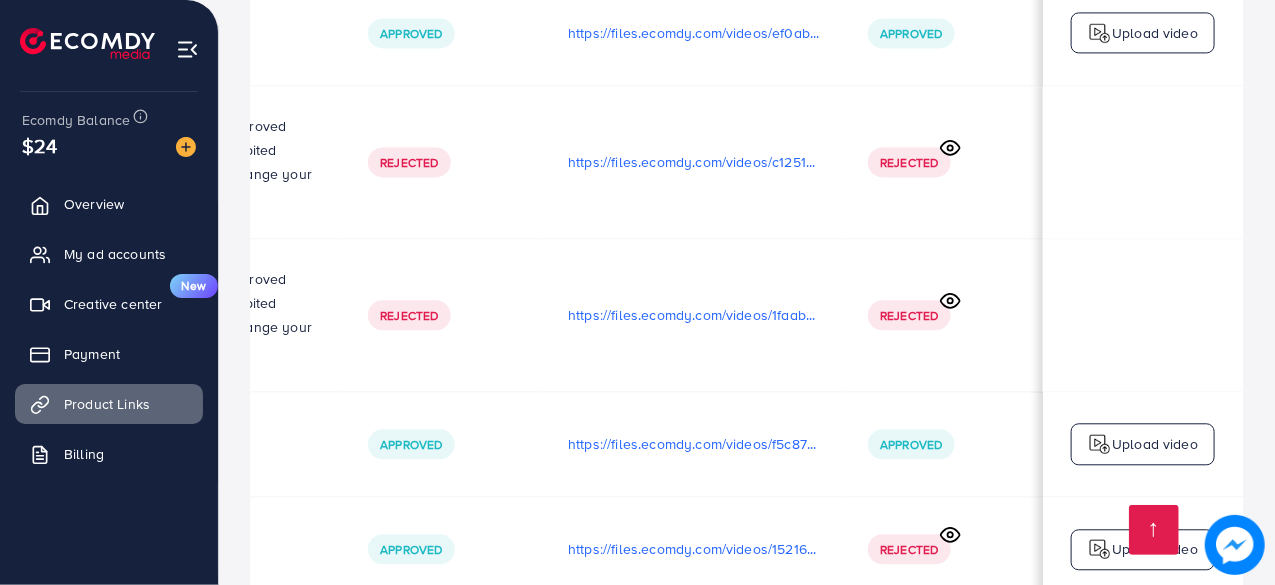click on "https://files.ecomdy.com/videos/bfcaaa07-8765-4e7b-9dae-2baef7f19afa-1754064248240.mp4" at bounding box center (694, 692) 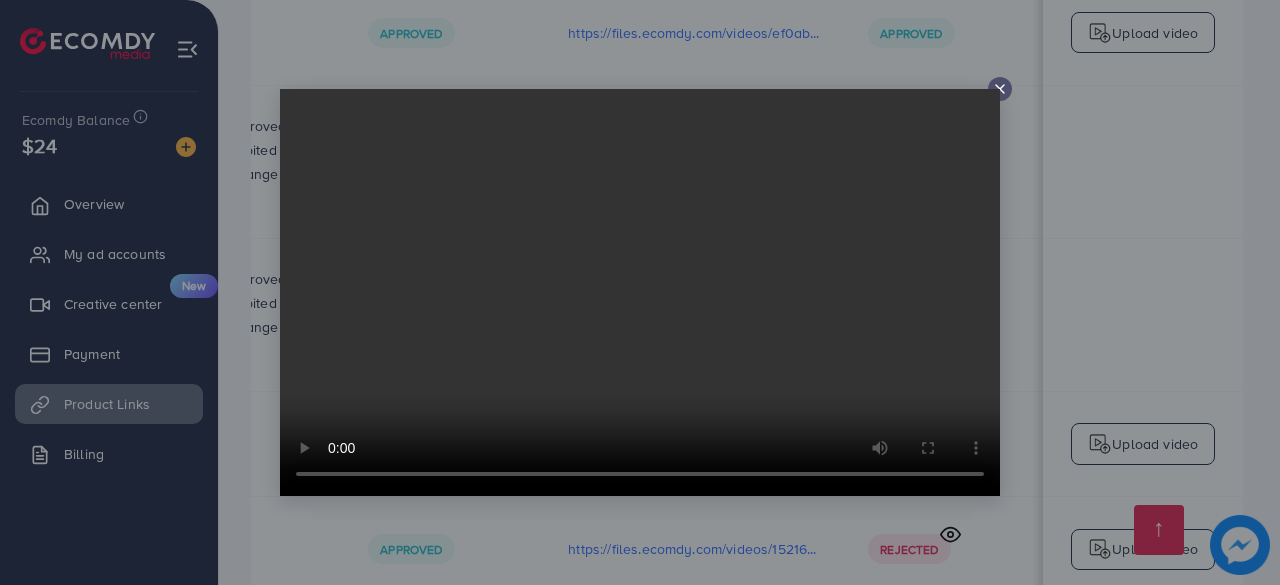 click at bounding box center (1000, 89) 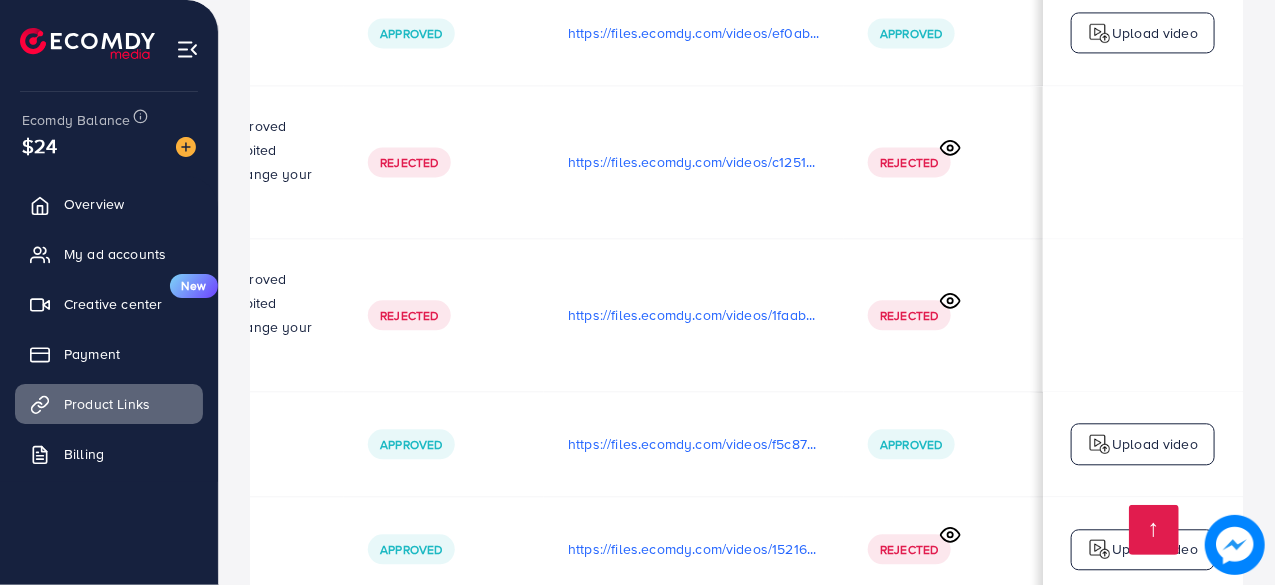 click on "https://files.ecomdy.com/videos/4e6697ea-4b01-43bd-9818-6c81619071ae-1754064219667.mp4" at bounding box center [694, 646] 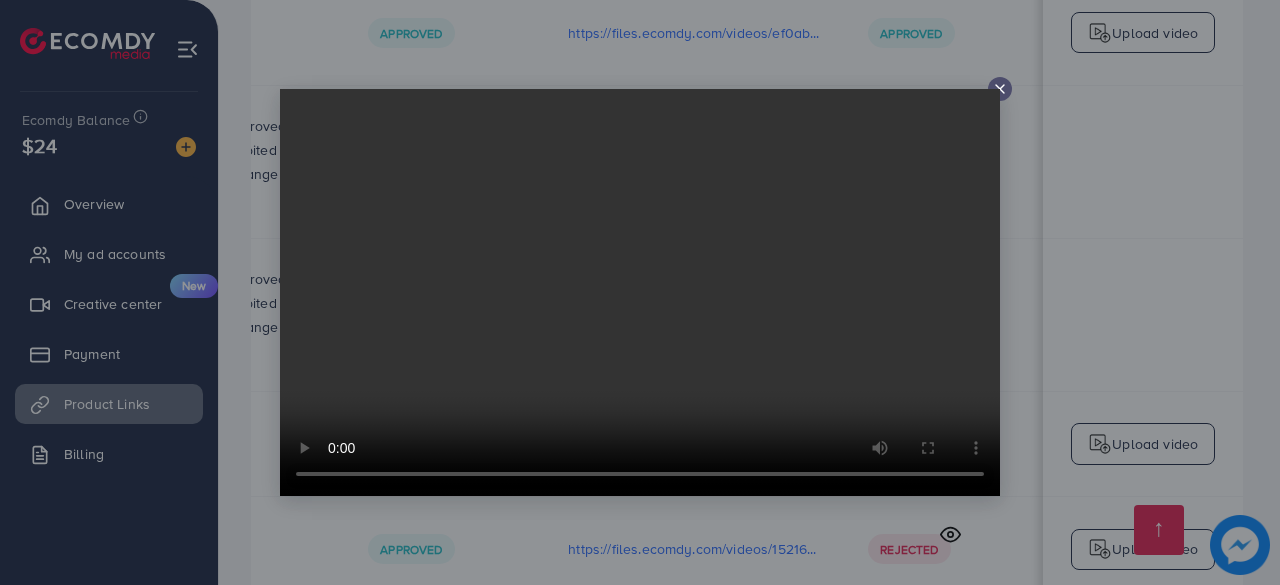 click 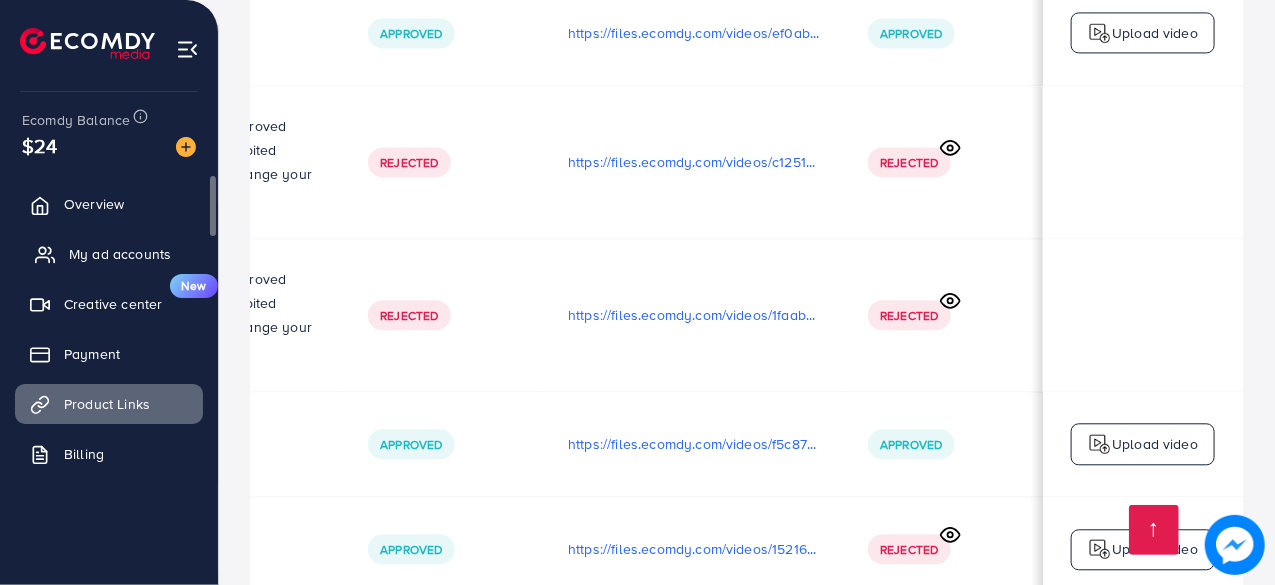 click on "My ad accounts" at bounding box center (120, 254) 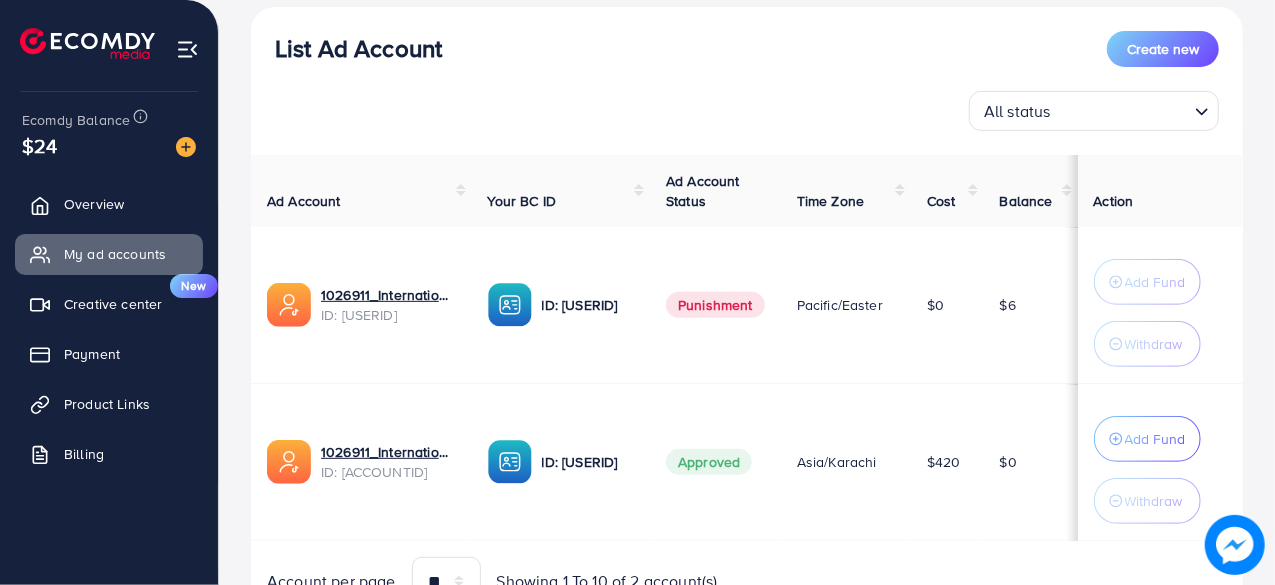 scroll, scrollTop: 250, scrollLeft: 0, axis: vertical 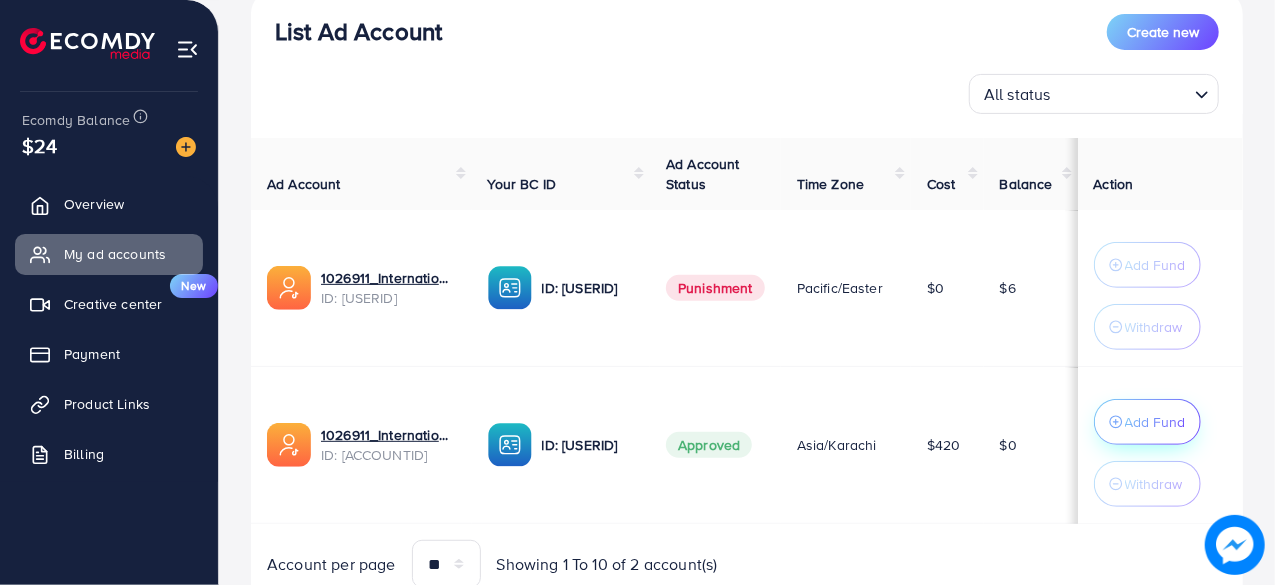 click on "Add Fund" at bounding box center [1147, 422] 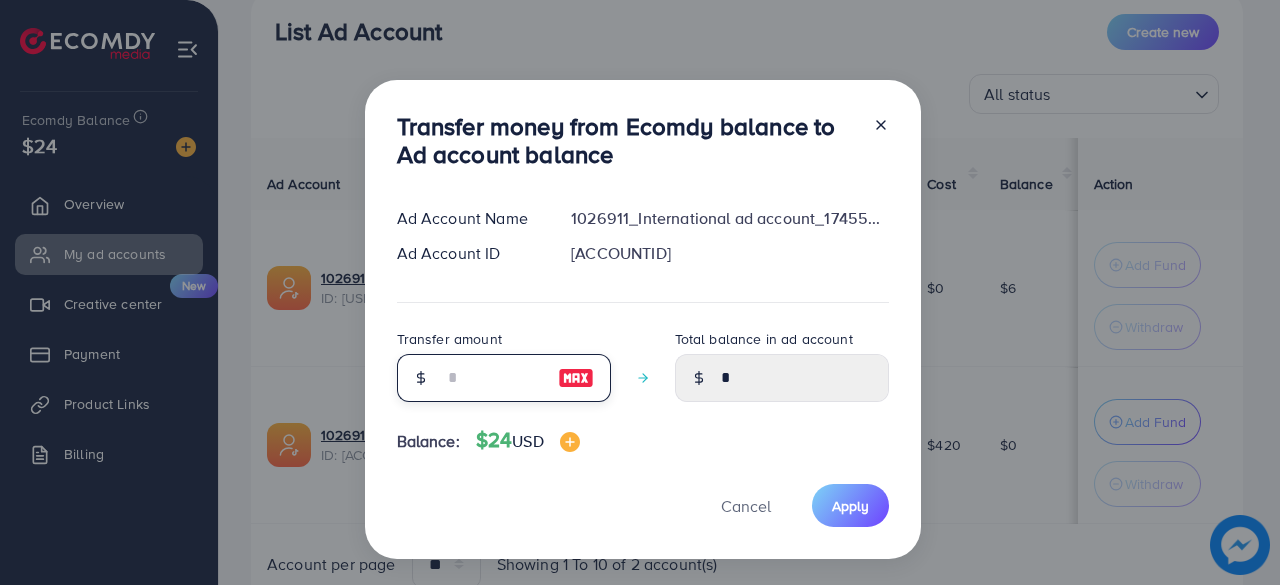 click at bounding box center (493, 378) 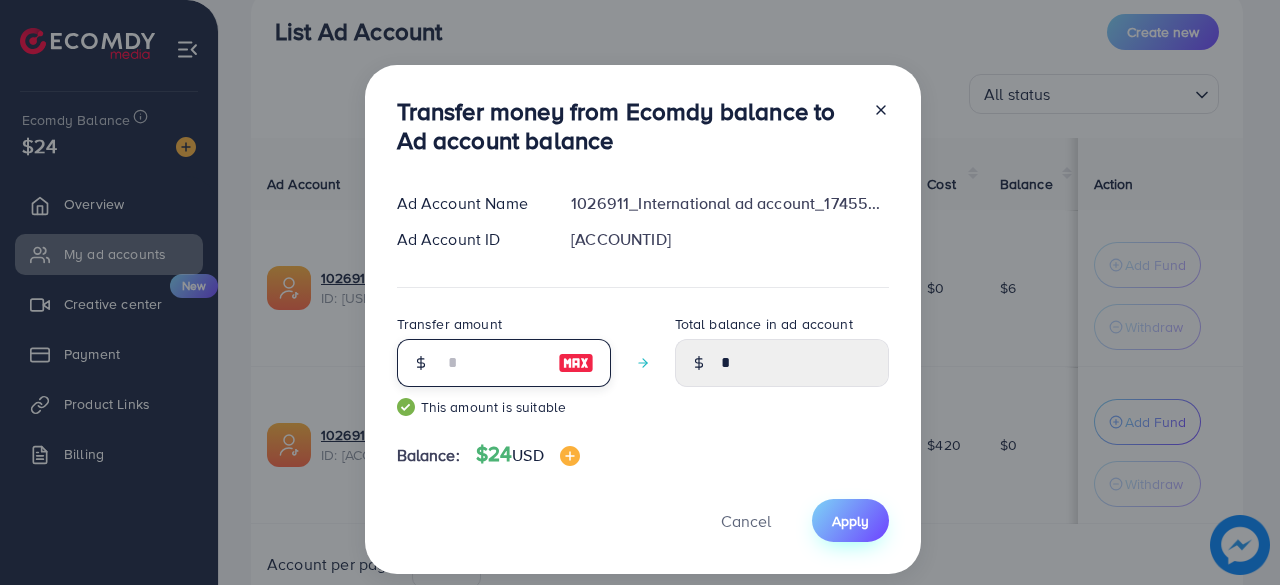 type on "**" 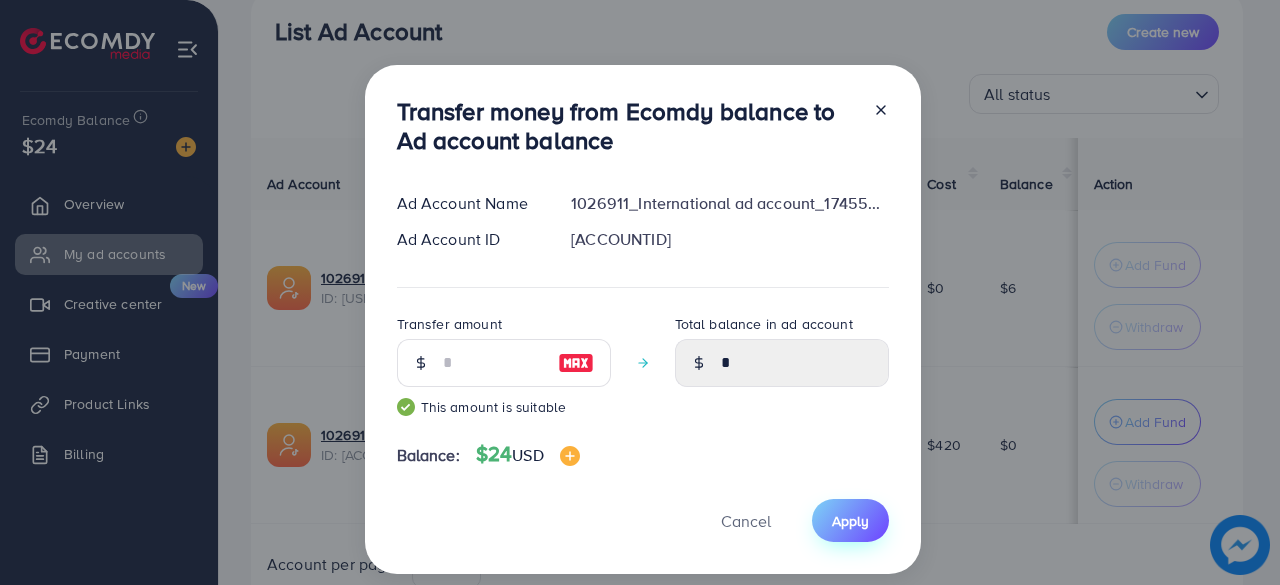 click on "Apply" at bounding box center [850, 521] 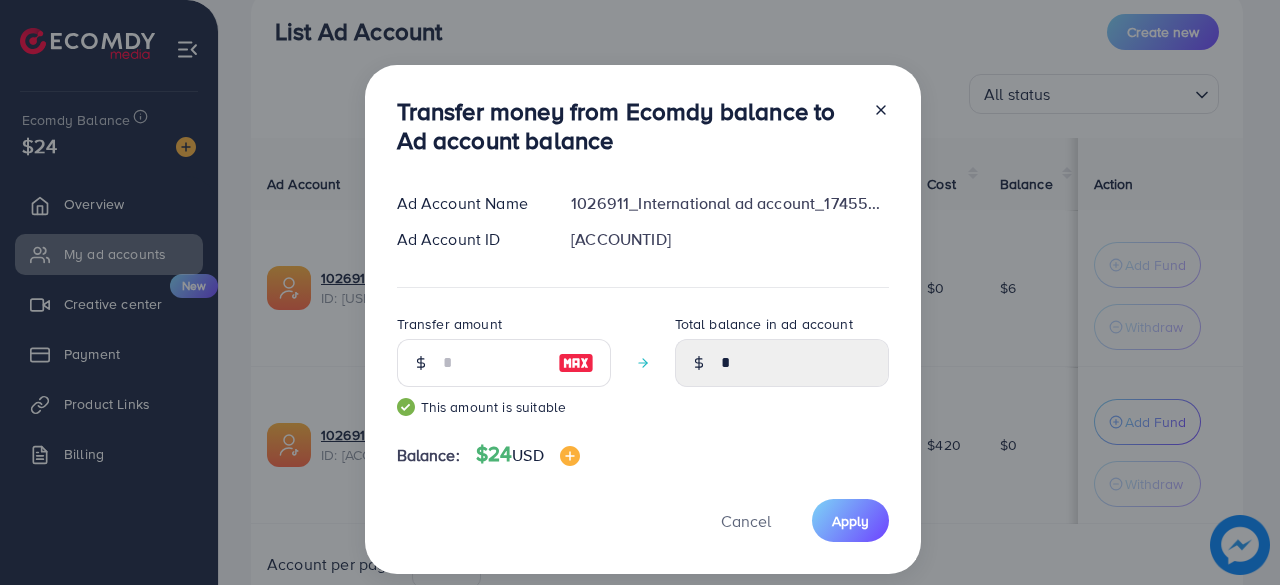 click 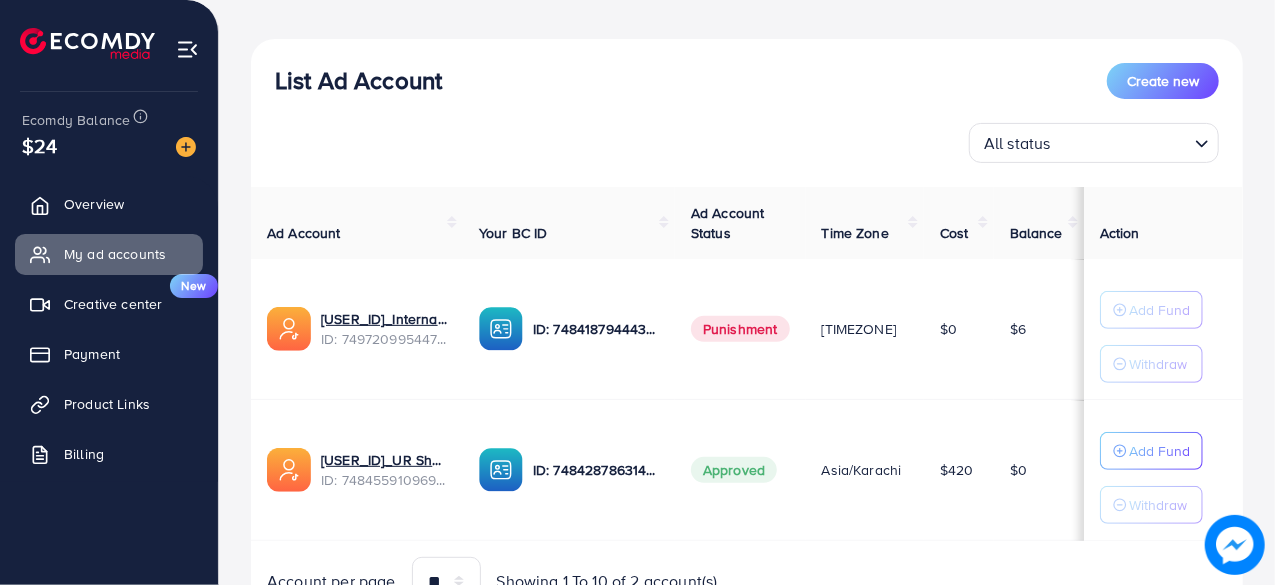 scroll, scrollTop: 202, scrollLeft: 0, axis: vertical 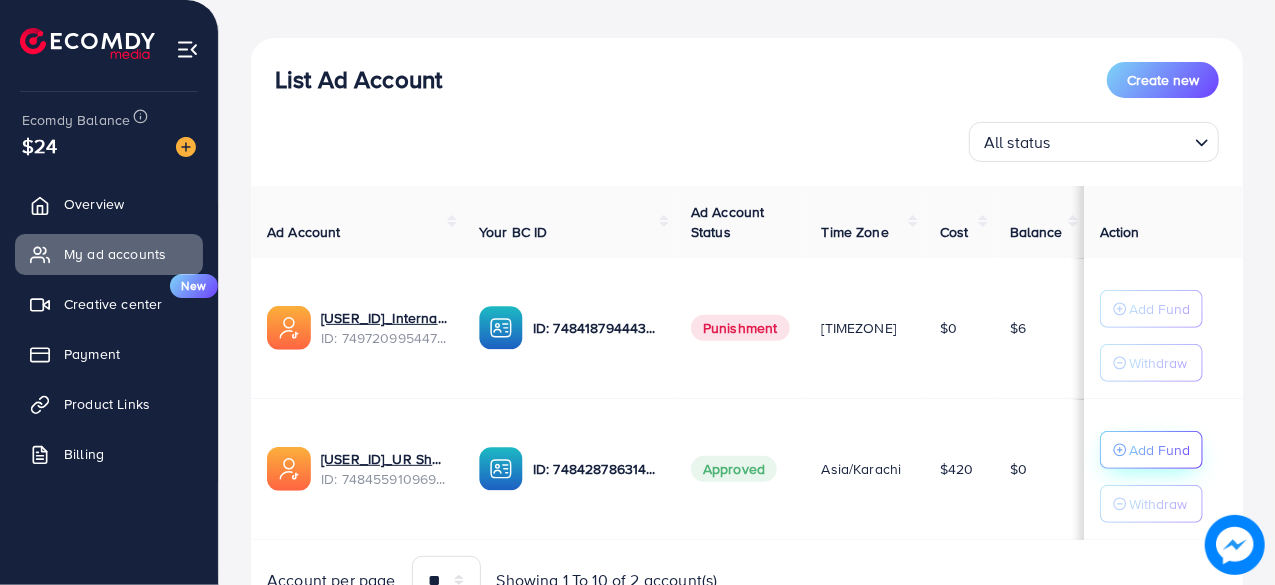 click on "Add Fund" at bounding box center [1159, 450] 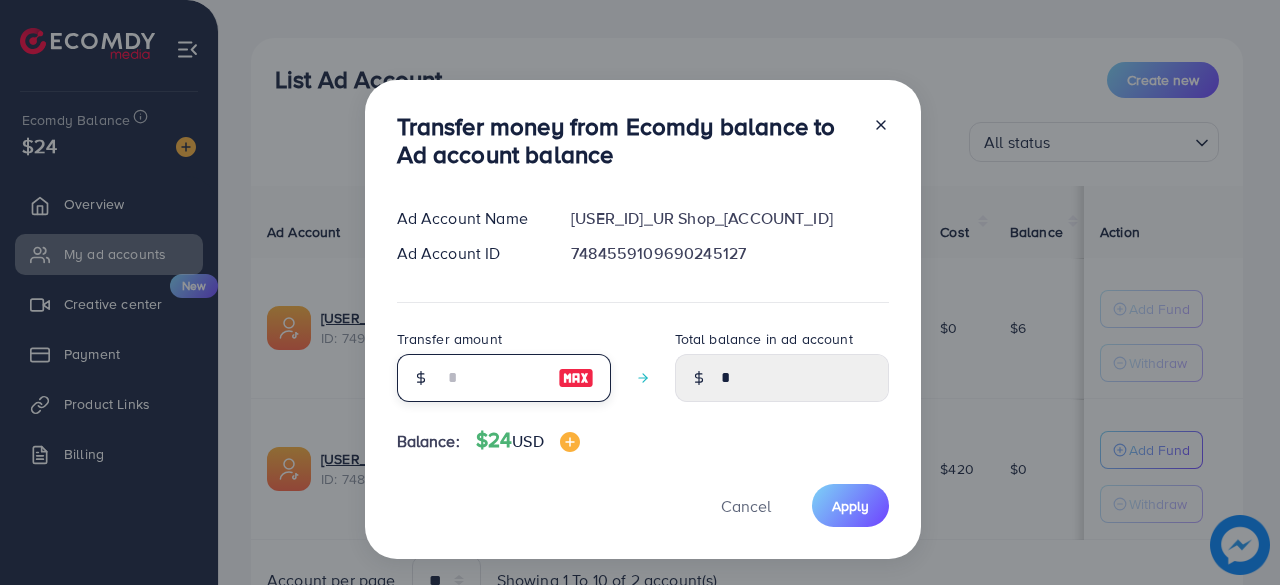 click at bounding box center [493, 378] 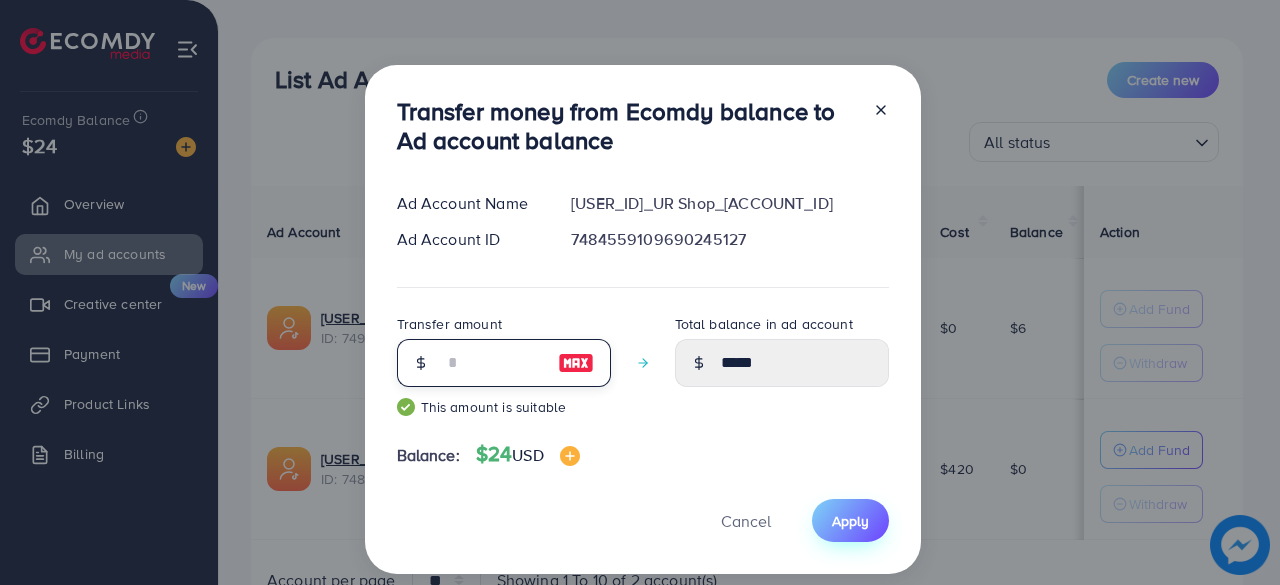 type on "**" 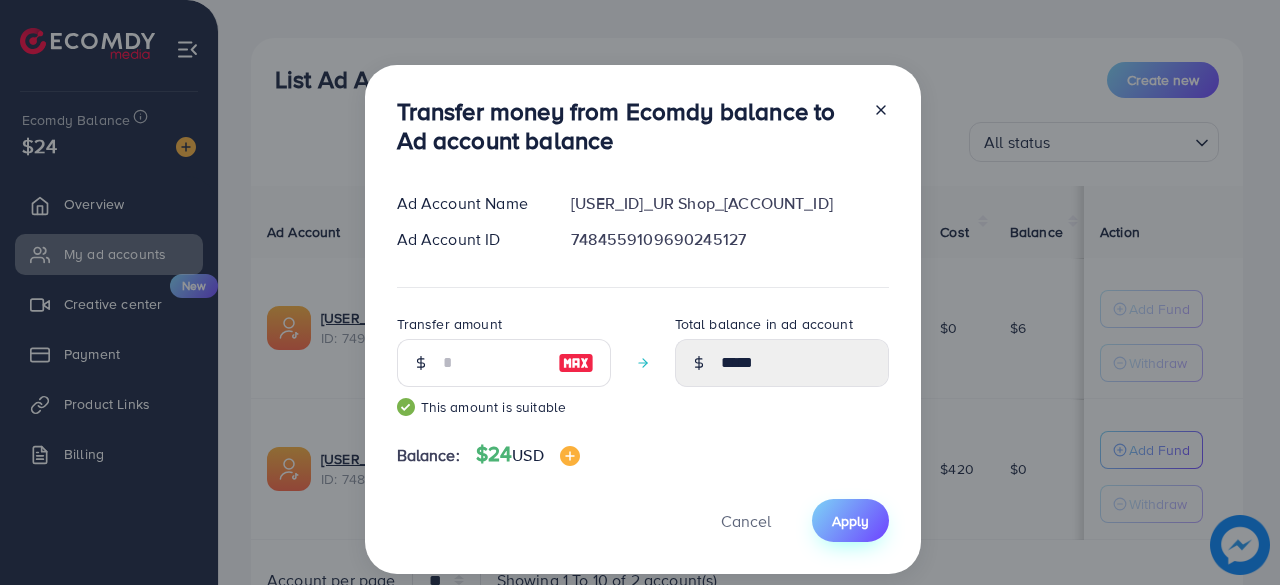 click on "Apply" at bounding box center [850, 521] 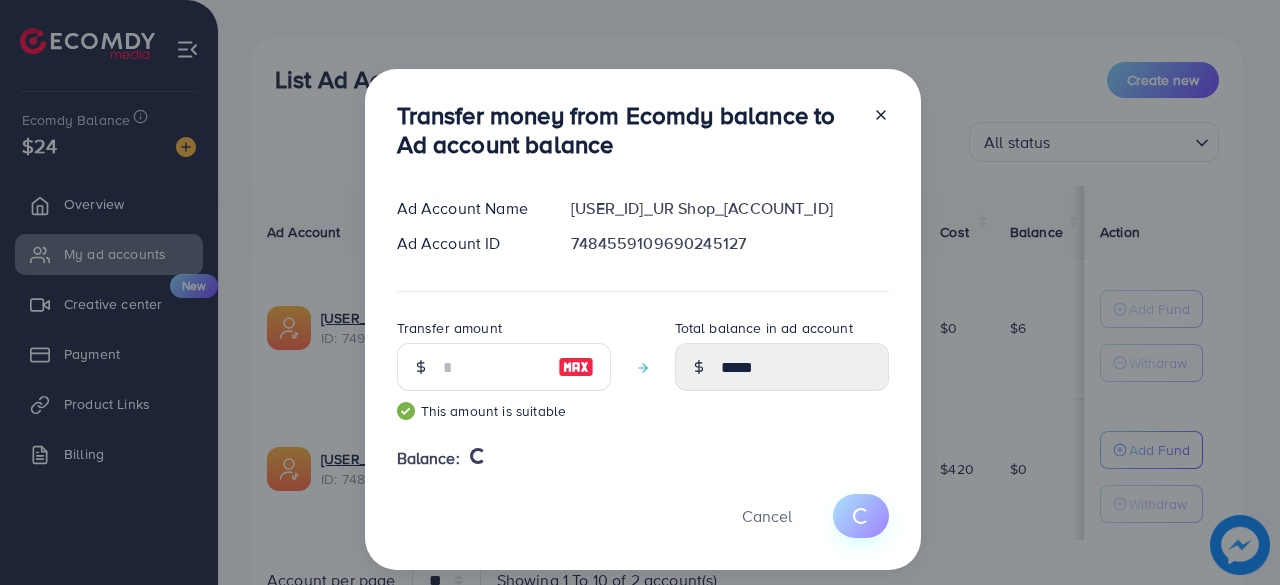 type 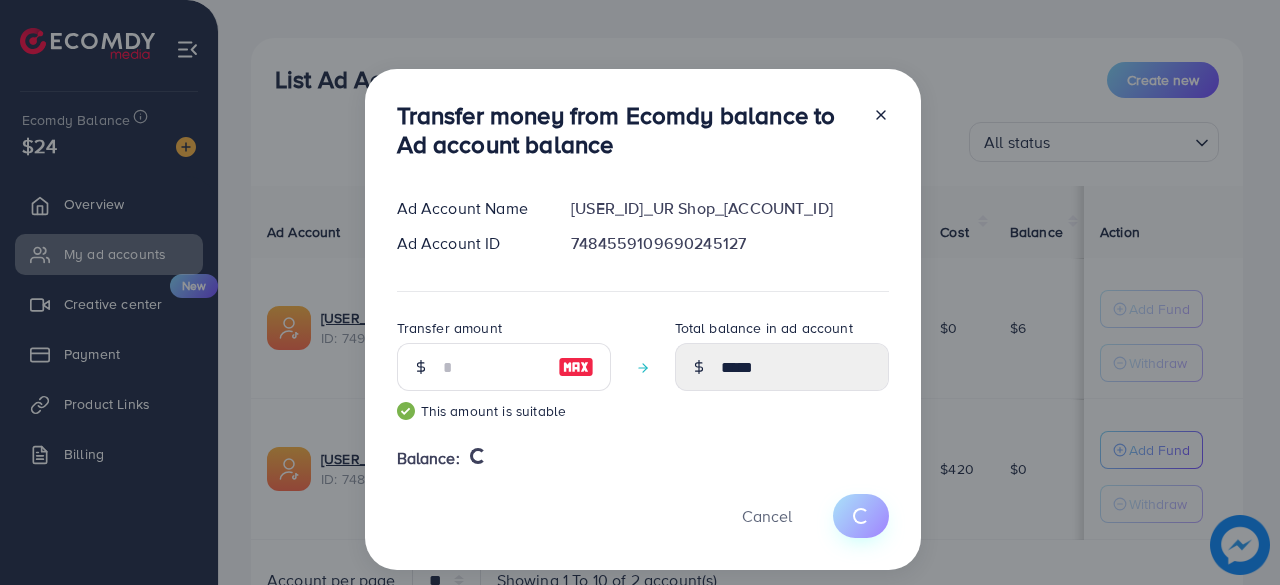 type on "*" 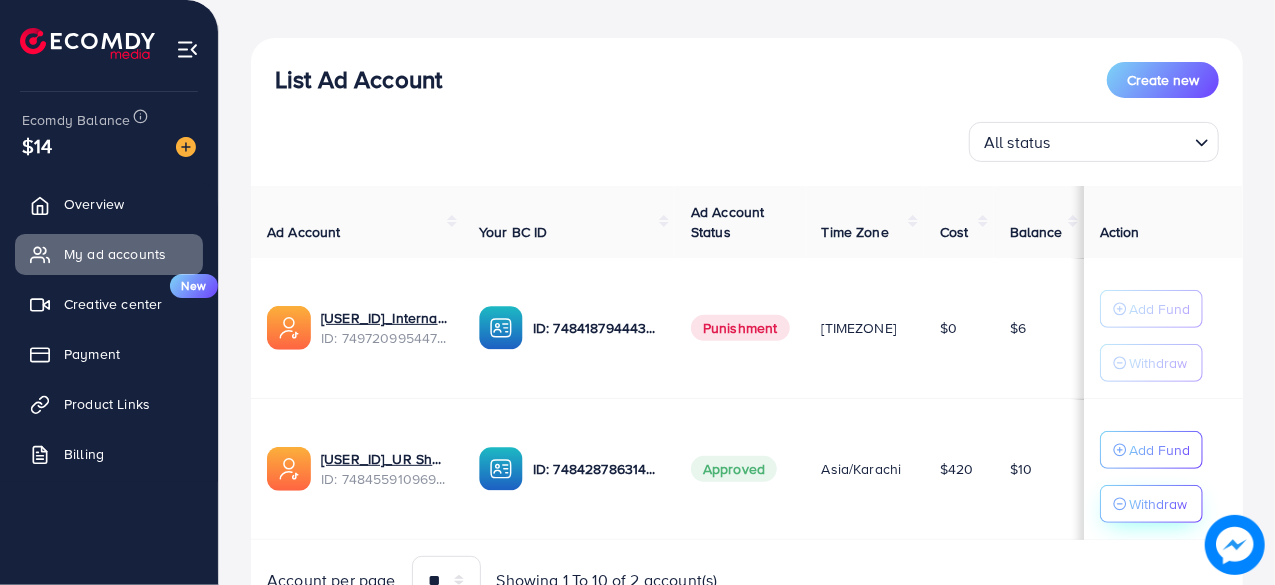 click on "Withdraw" at bounding box center [1158, 504] 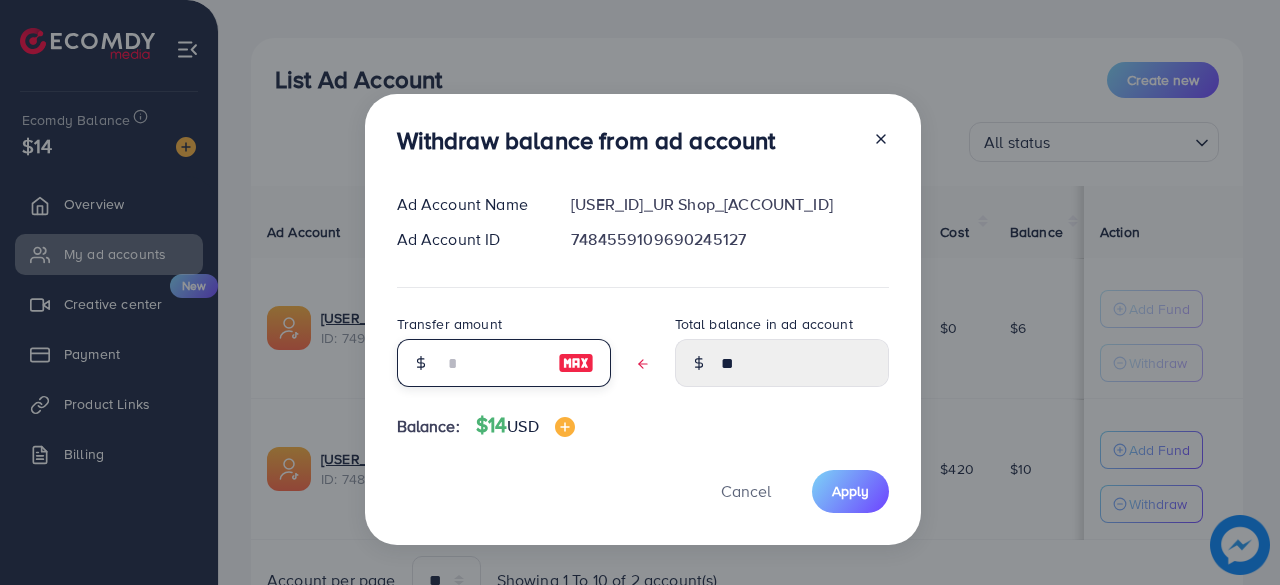 click at bounding box center [493, 363] 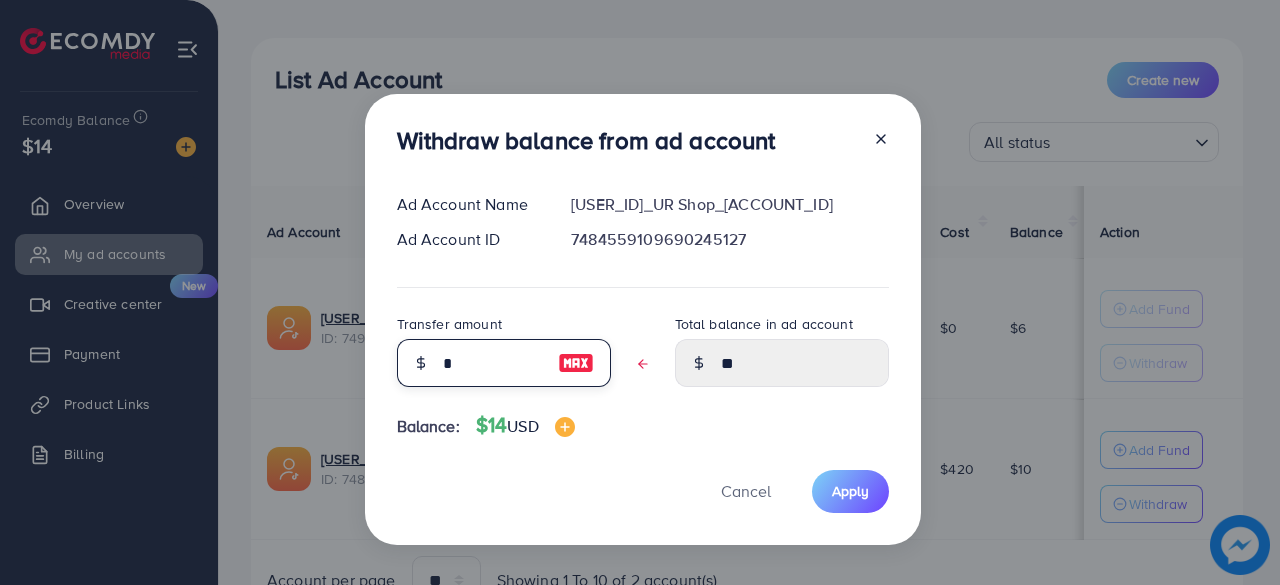 type on "****" 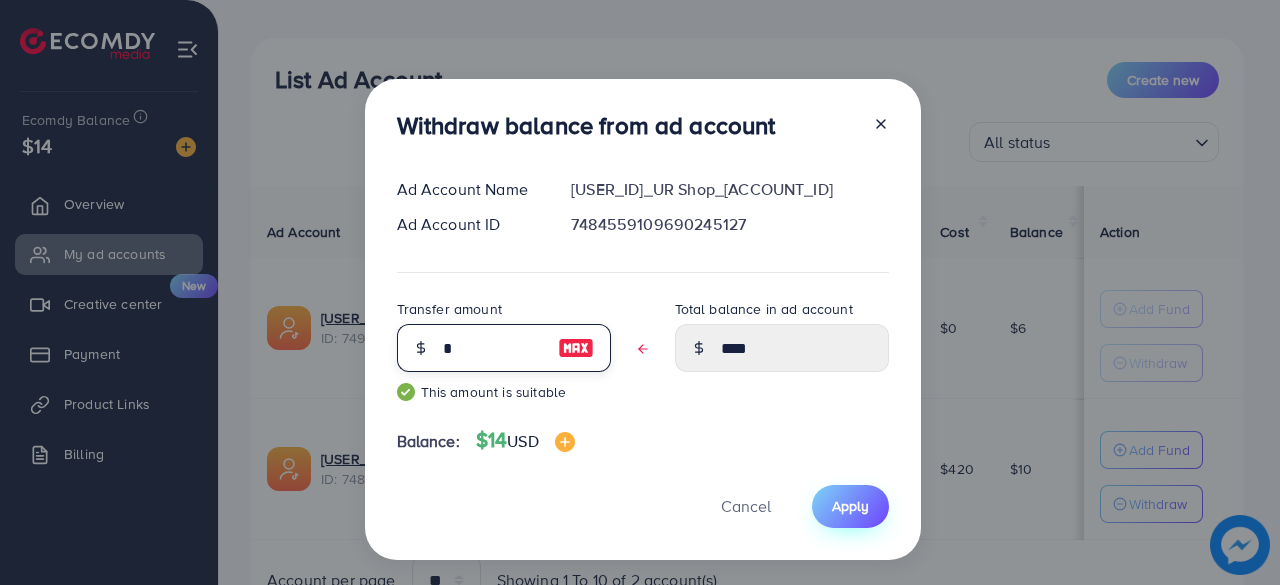 type on "*" 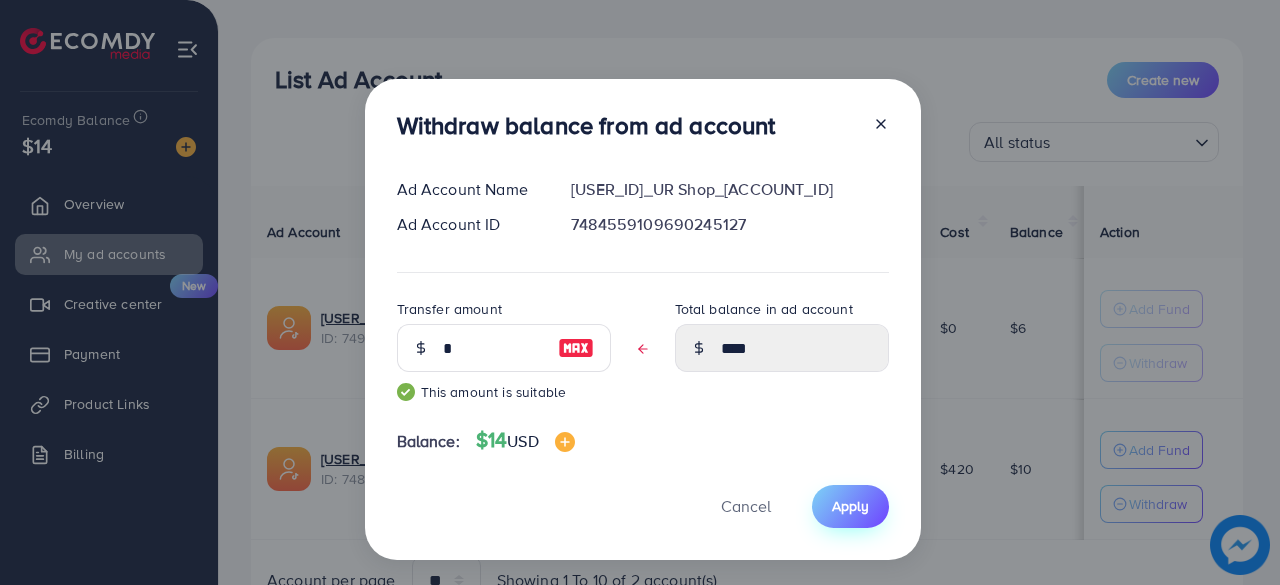 click on "Apply" at bounding box center (850, 506) 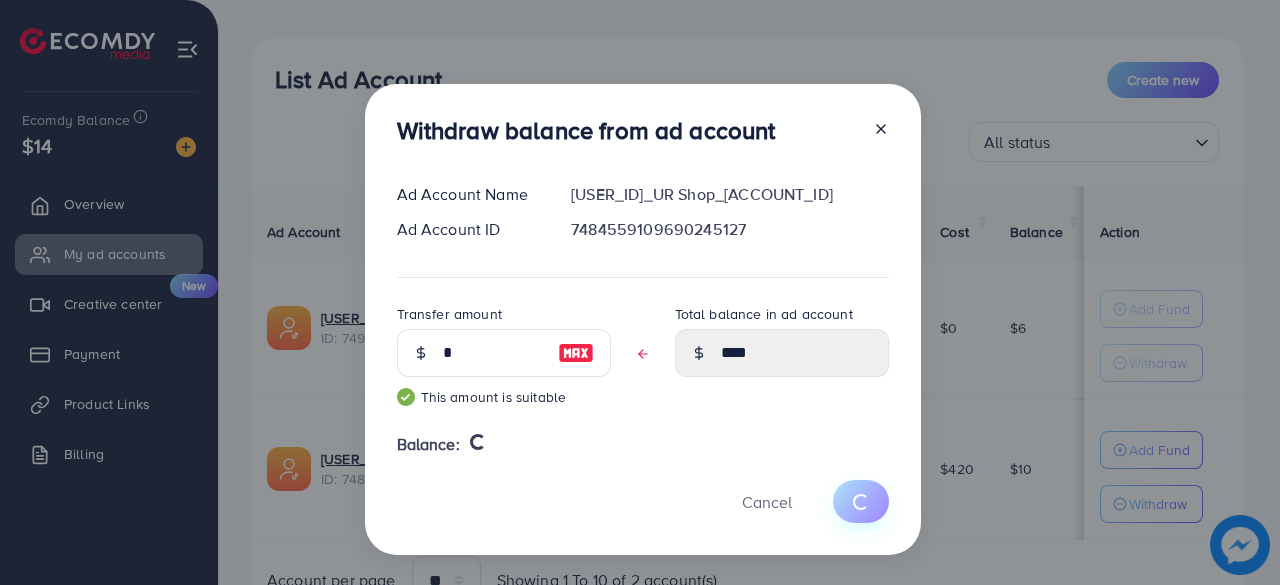 type 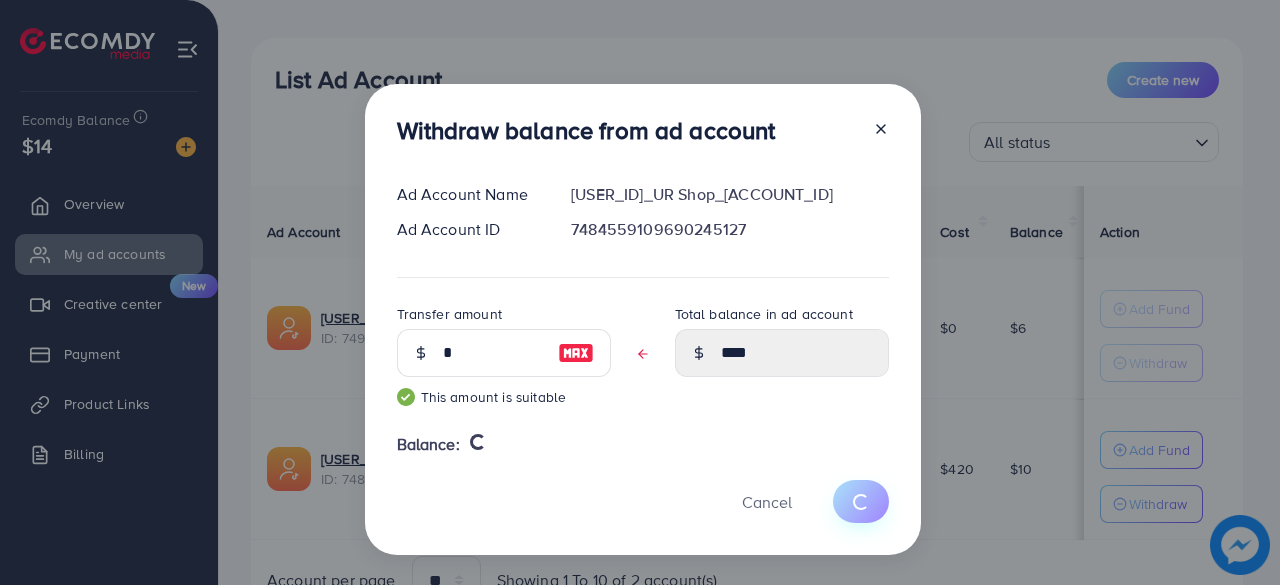 type on "**" 